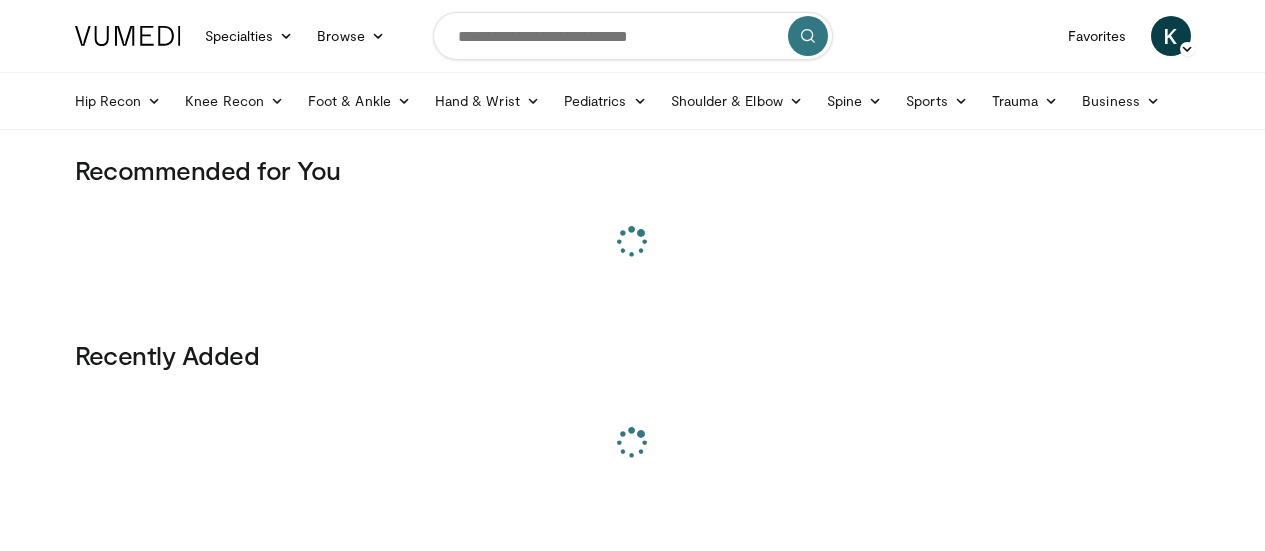scroll, scrollTop: 0, scrollLeft: 0, axis: both 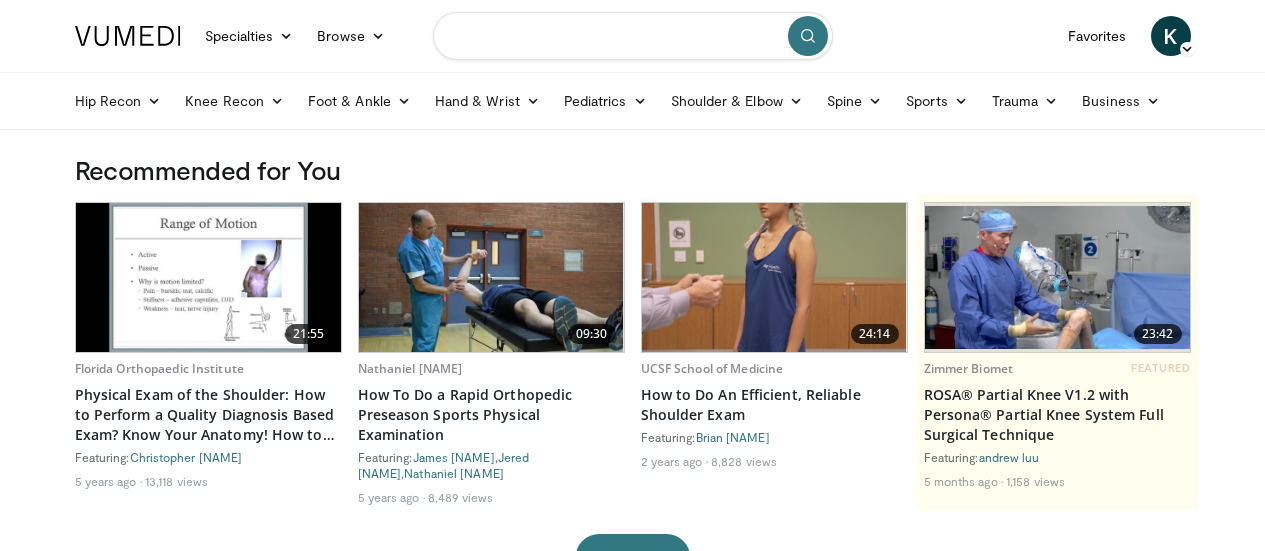 click at bounding box center (633, 36) 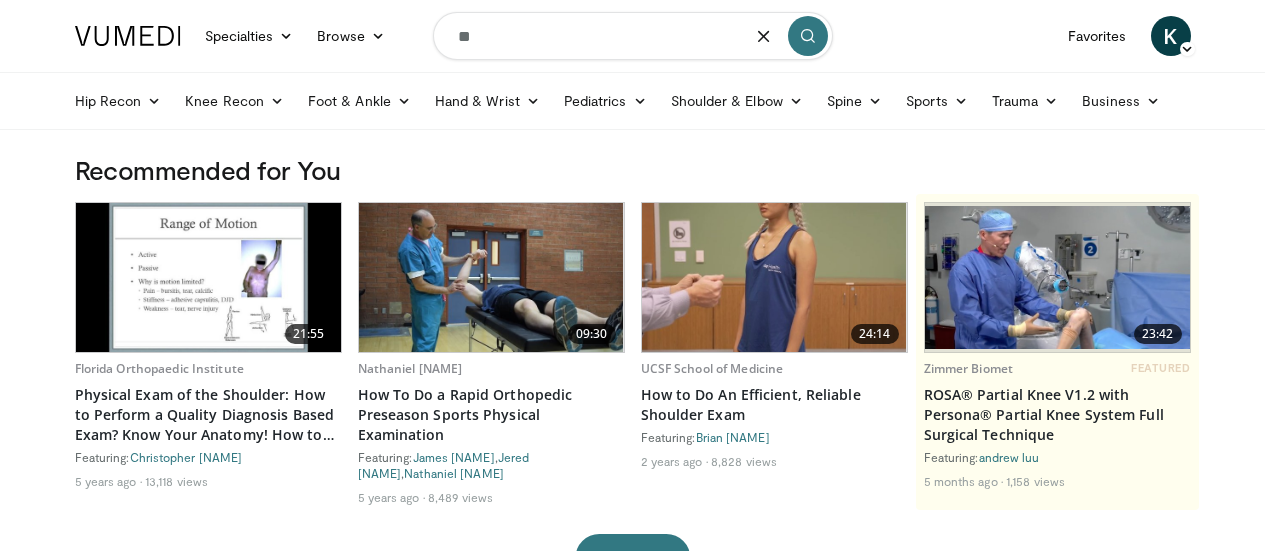 type on "*" 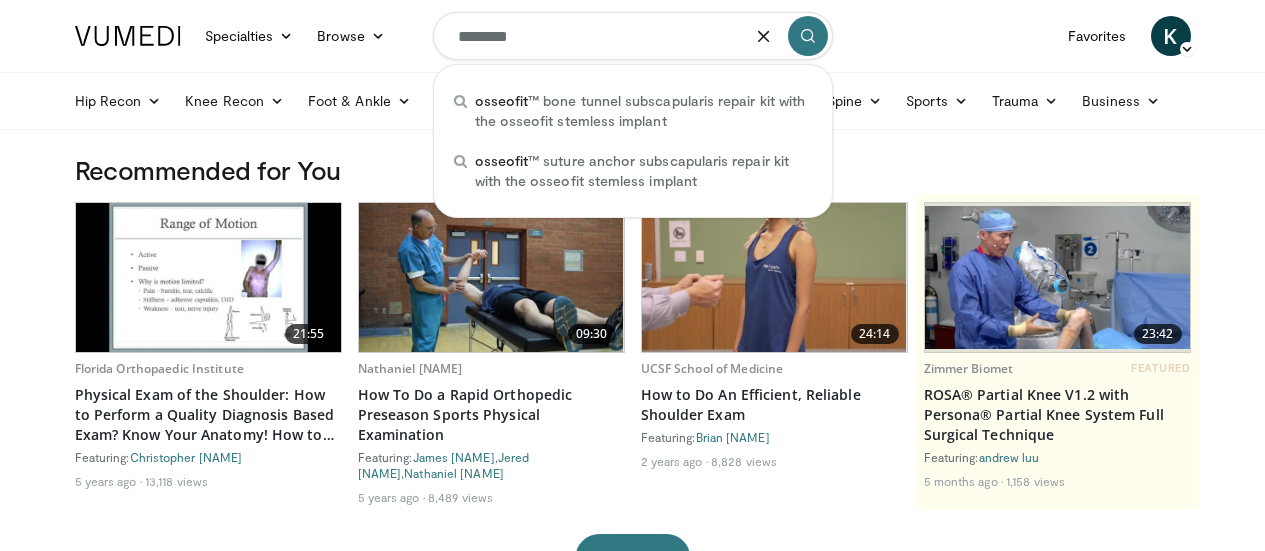 type on "********" 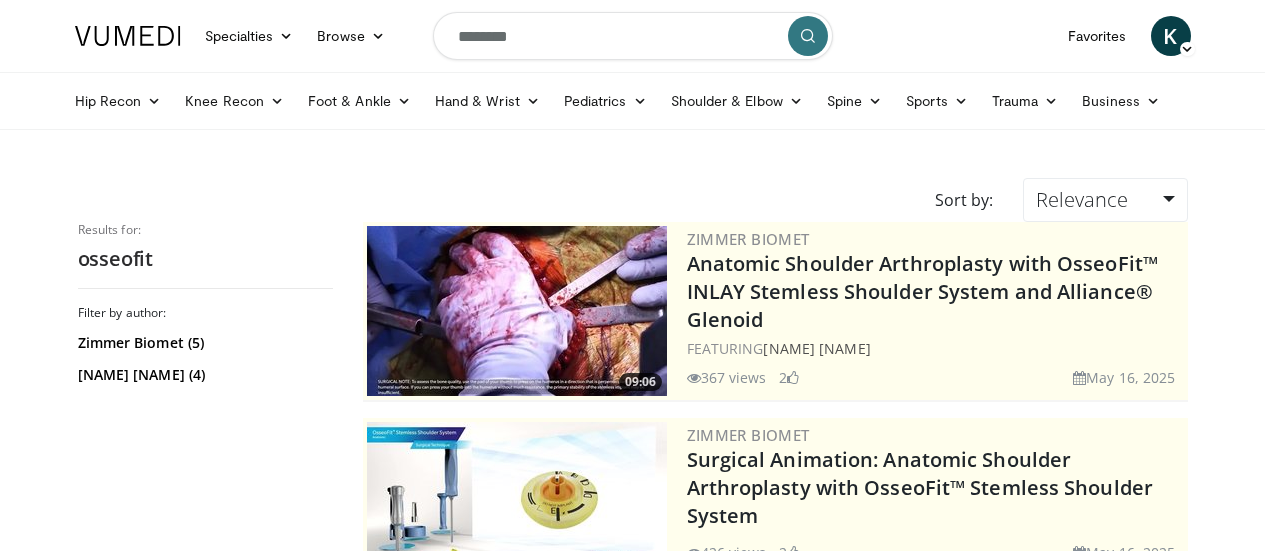 scroll, scrollTop: 0, scrollLeft: 0, axis: both 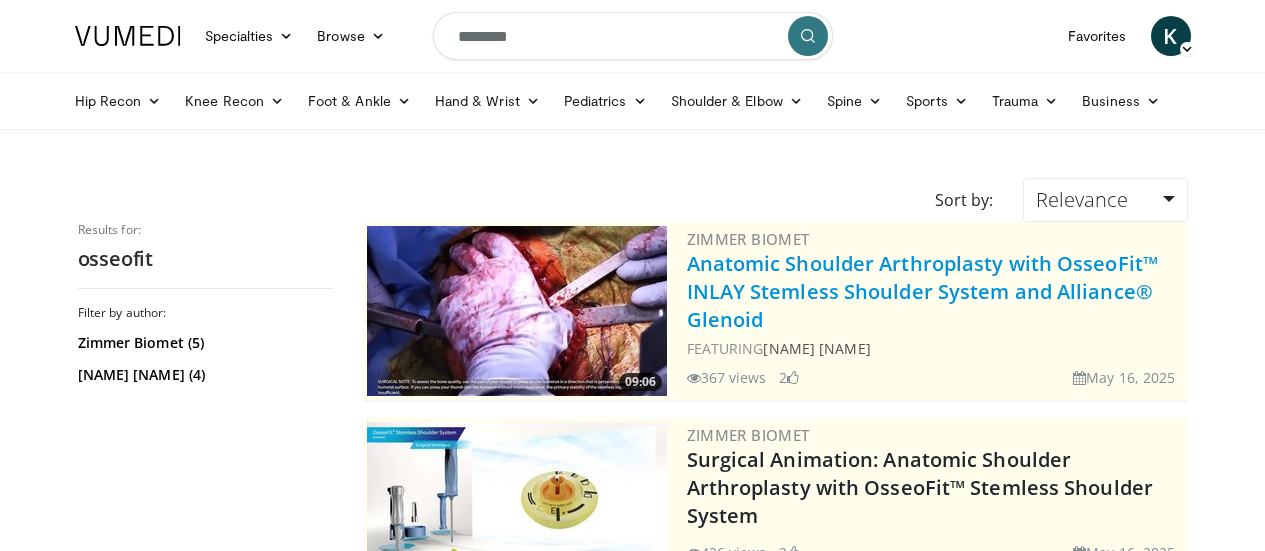 click on "Anatomic Shoulder Arthroplasty with OsseoFit™ INLAY Stemless Shoulder System and Alliance® Glenoid" at bounding box center (923, 291) 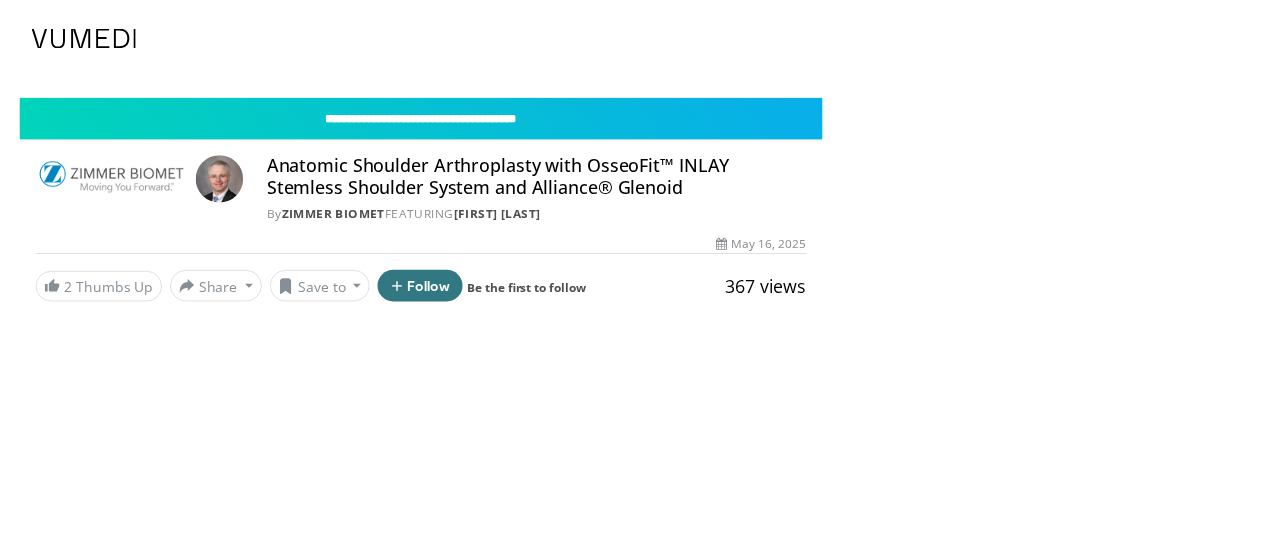 scroll, scrollTop: 0, scrollLeft: 0, axis: both 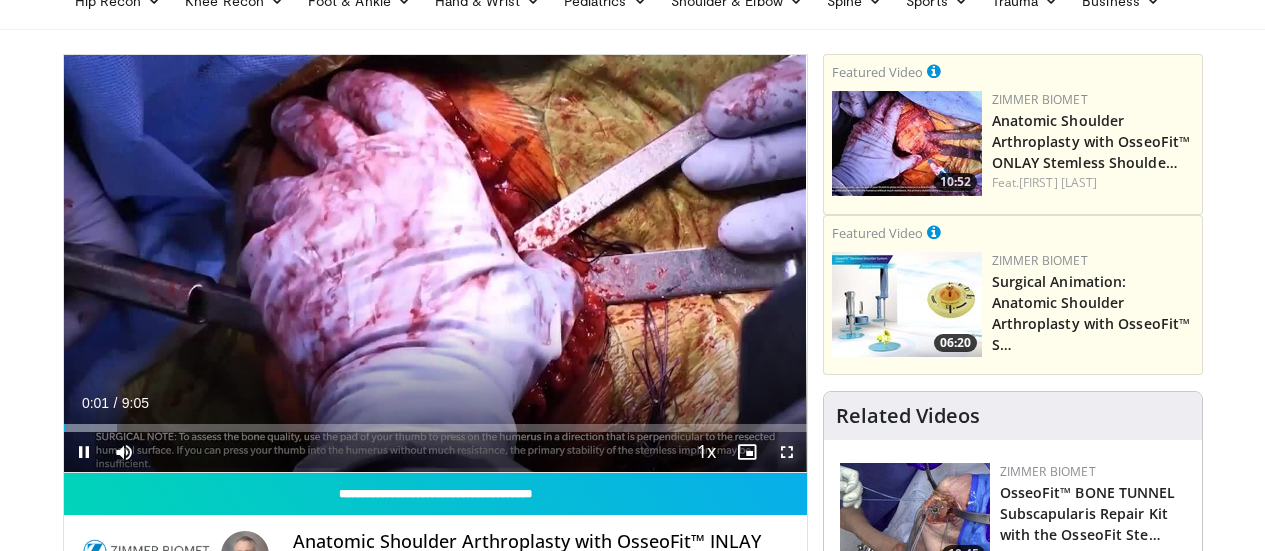 click at bounding box center (787, 452) 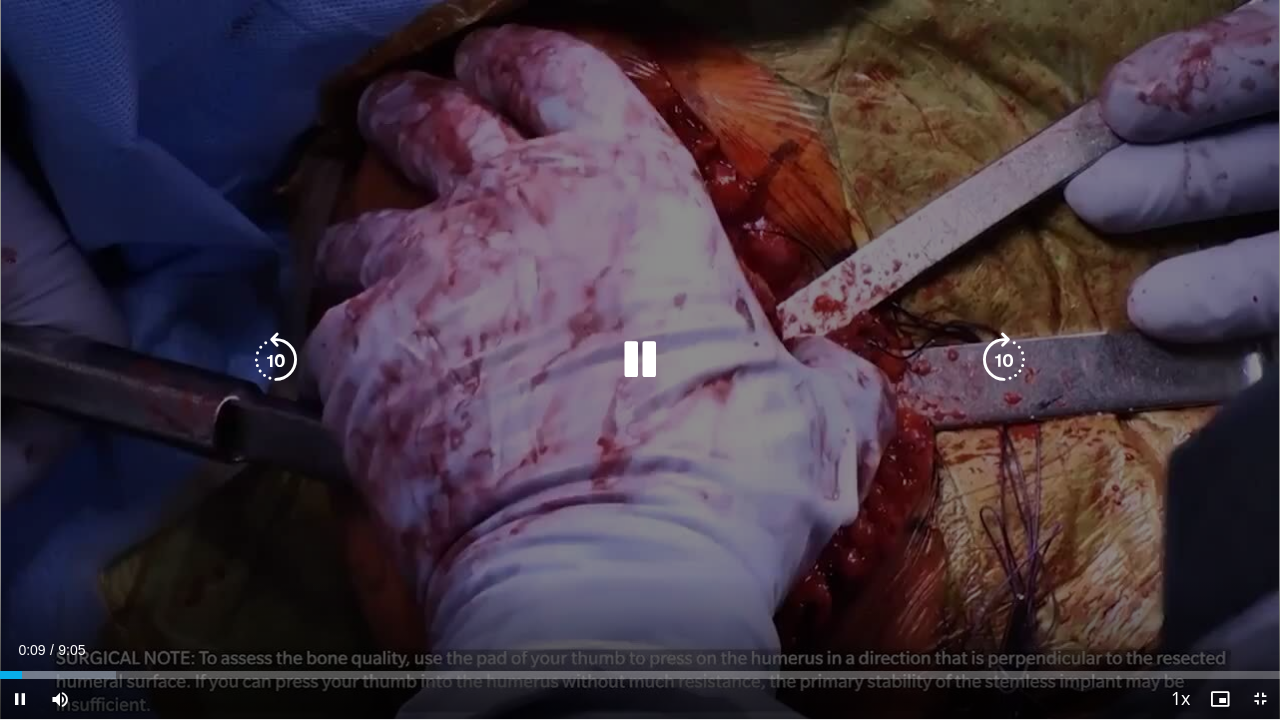 click at bounding box center (1004, 360) 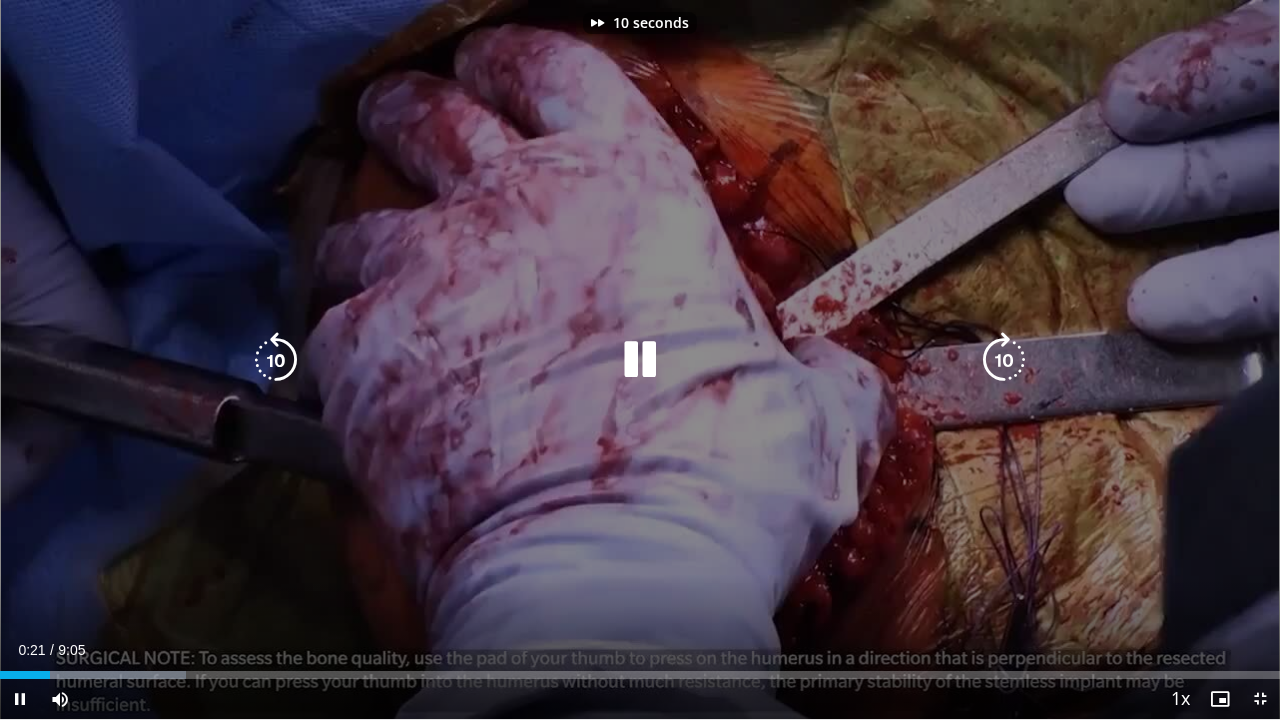 click at bounding box center (1004, 360) 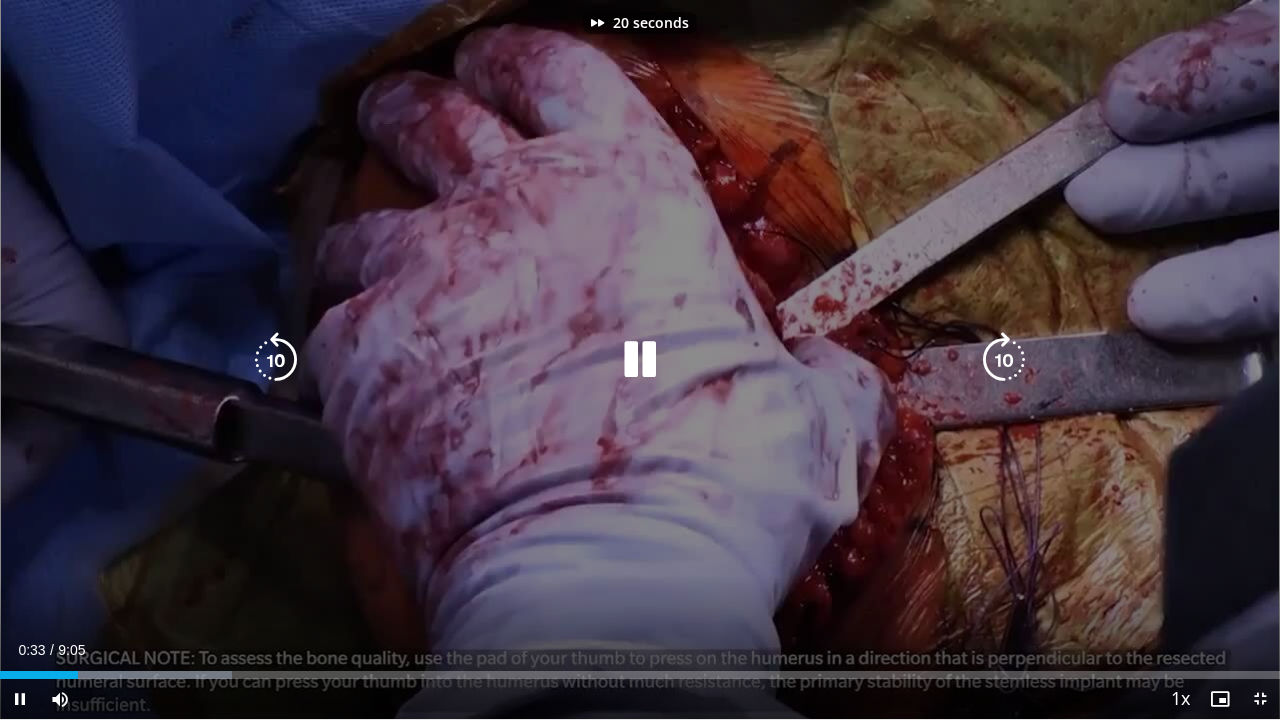 type 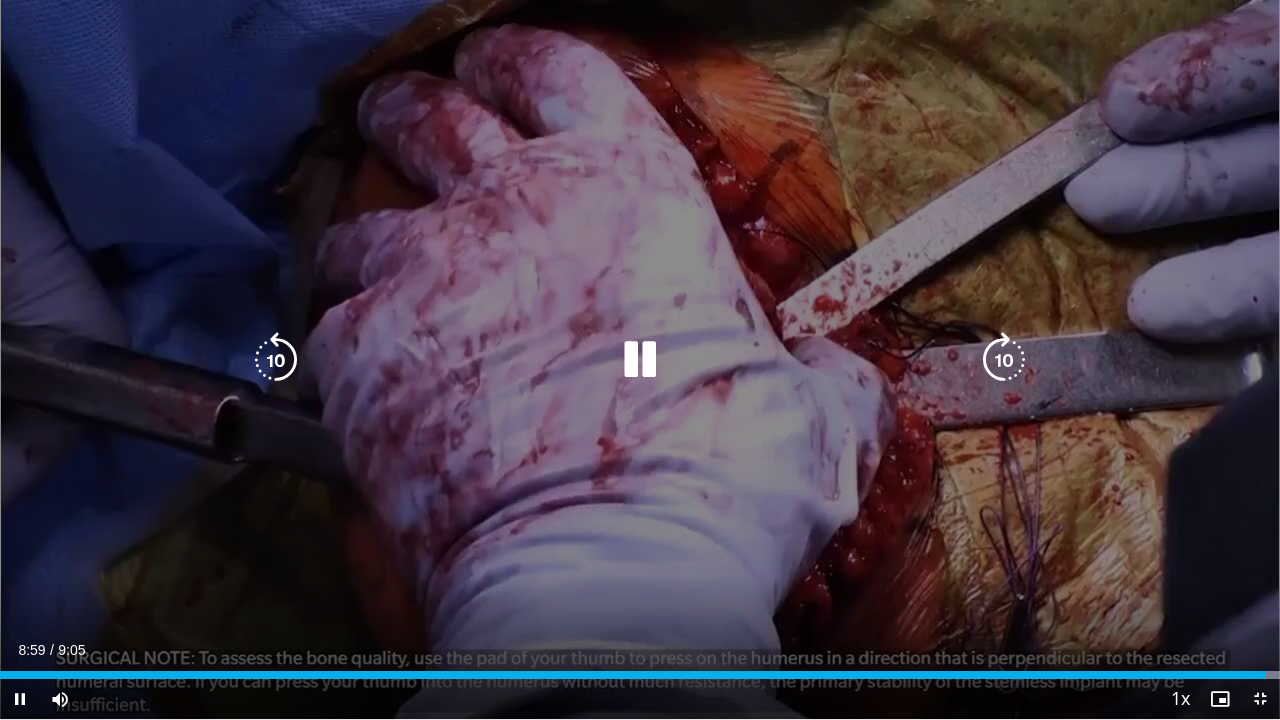 drag, startPoint x: 986, startPoint y: 630, endPoint x: 1006, endPoint y: 630, distance: 20 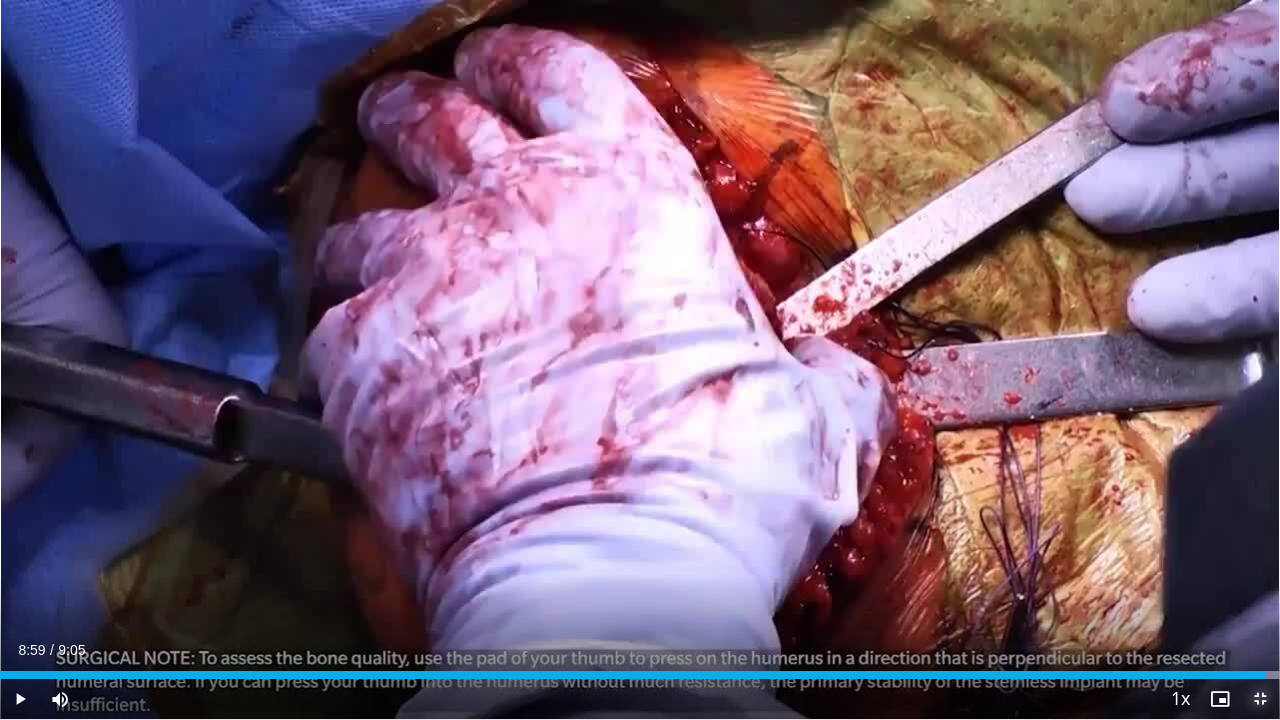 click at bounding box center (1260, 699) 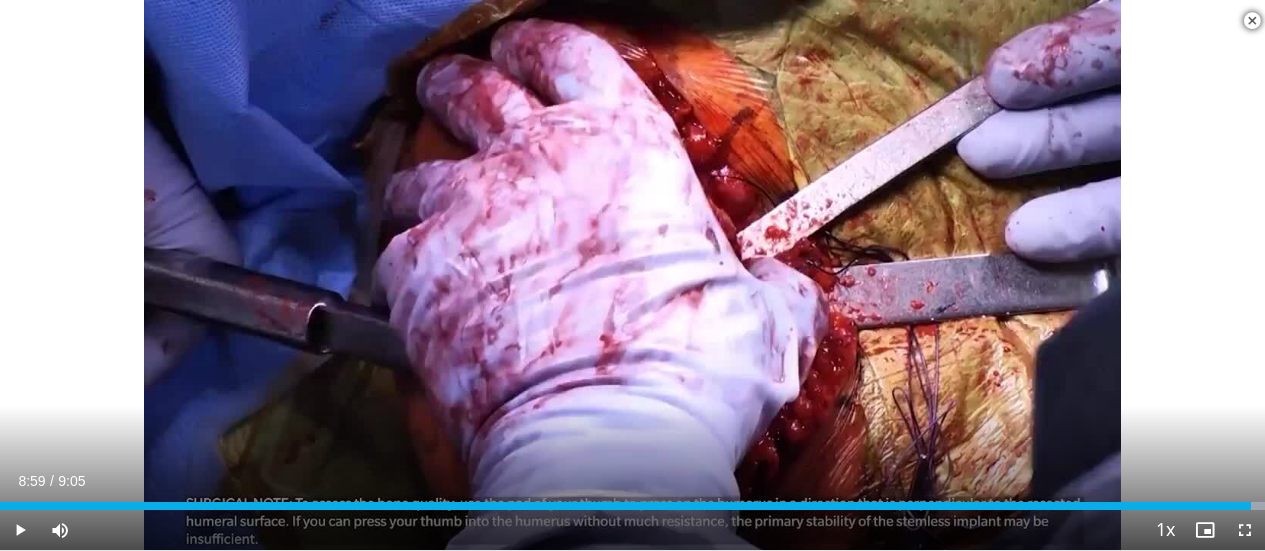scroll, scrollTop: 1100, scrollLeft: 0, axis: vertical 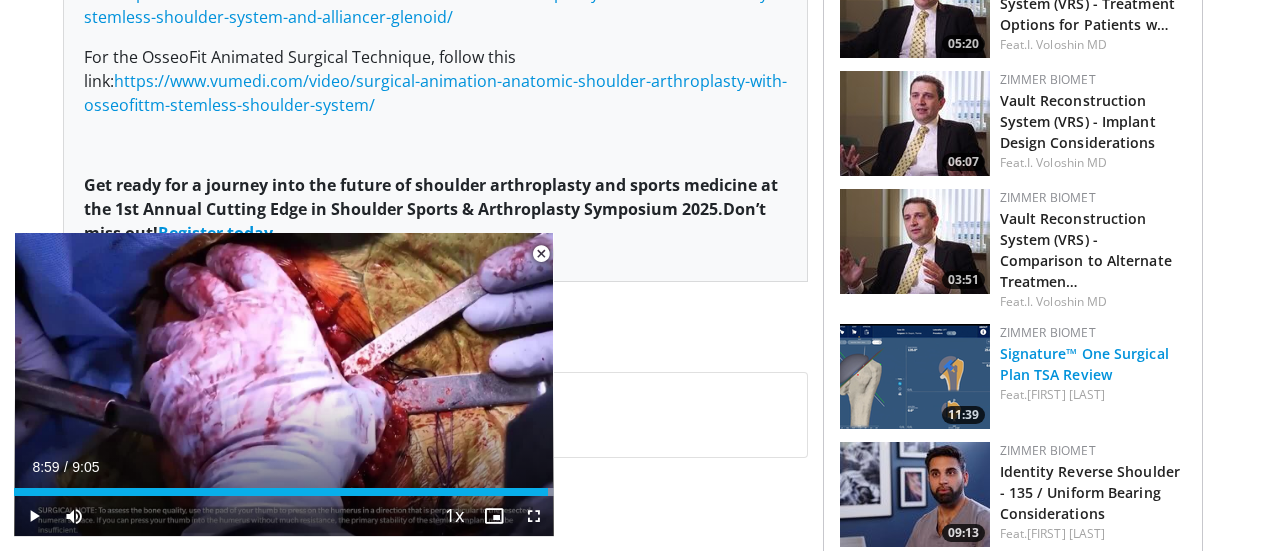 click on "Signature™ One Surgical Plan TSA Review" at bounding box center (1084, 364) 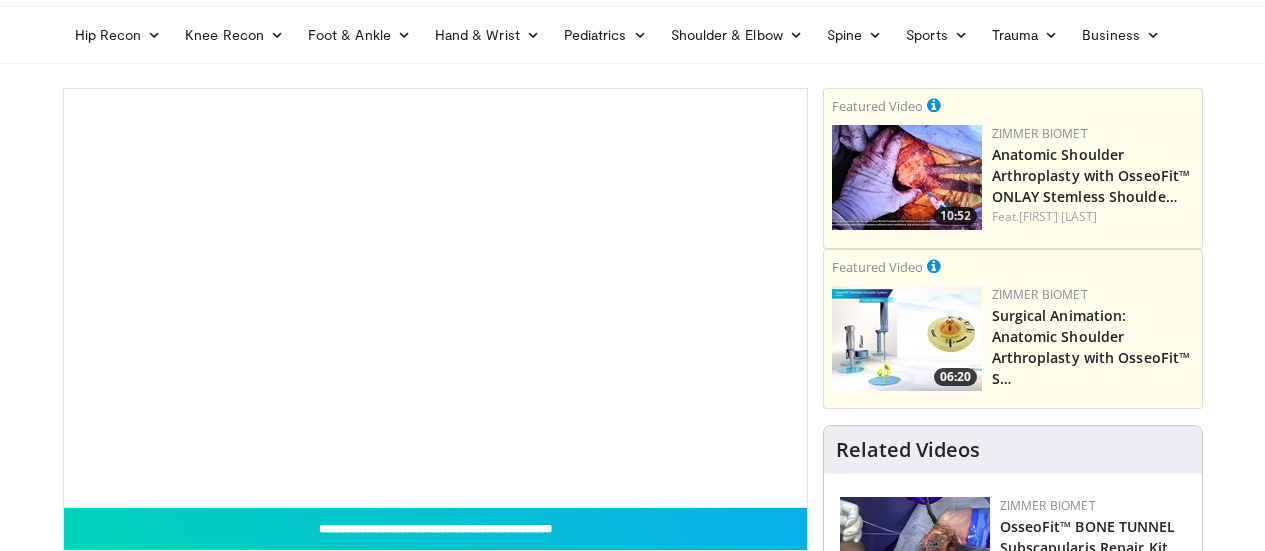 scroll, scrollTop: 100, scrollLeft: 0, axis: vertical 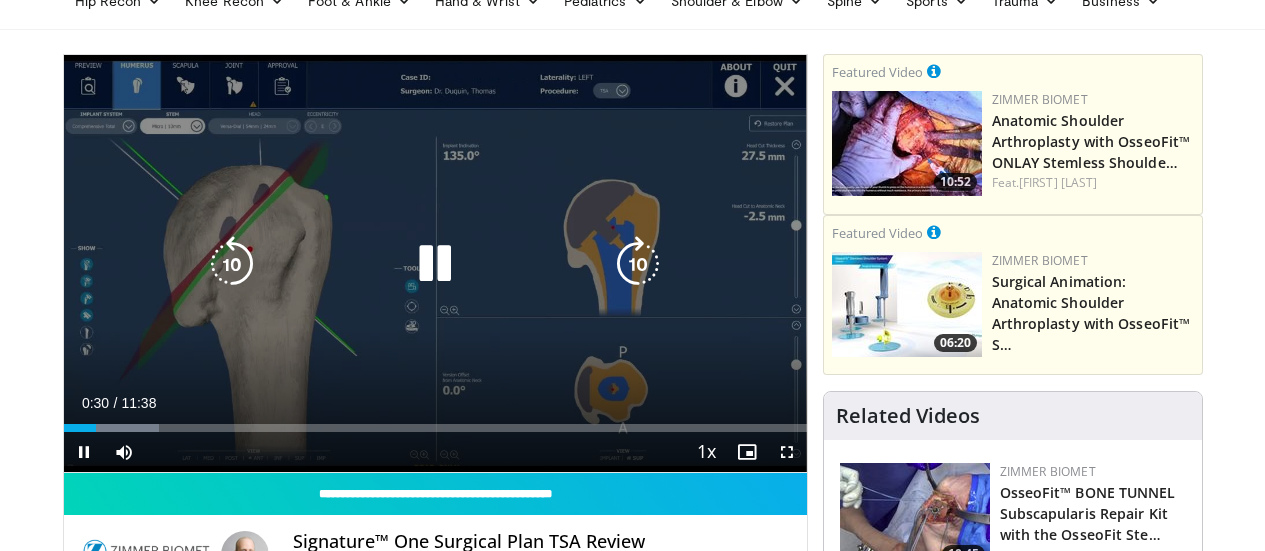 click at bounding box center (435, 264) 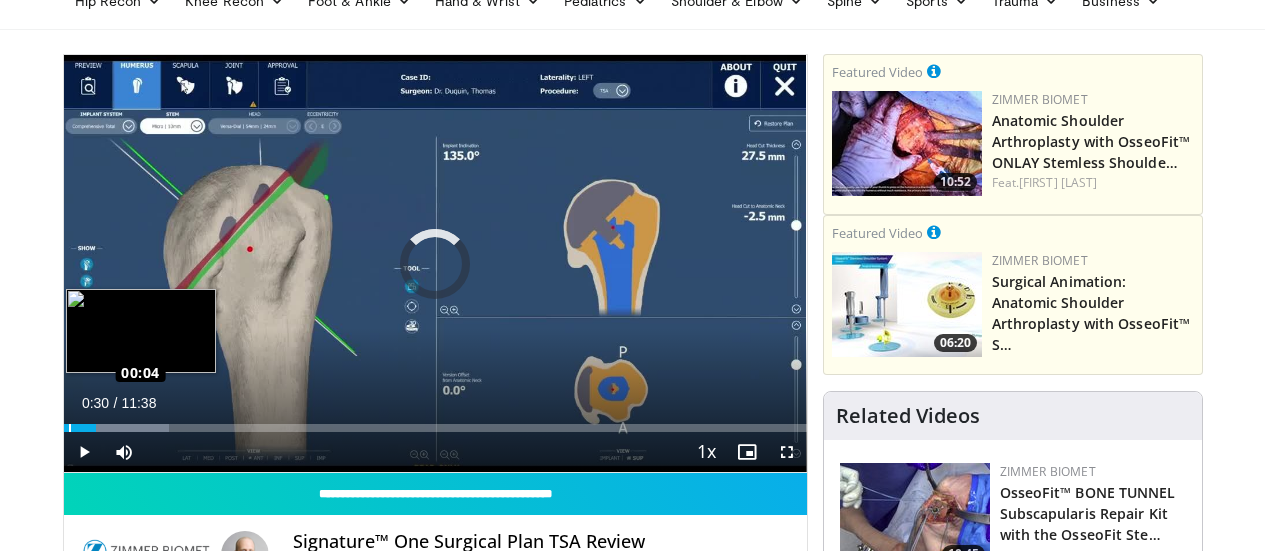 click on "Loaded :  14.18% 00:04 00:04" at bounding box center [435, 428] 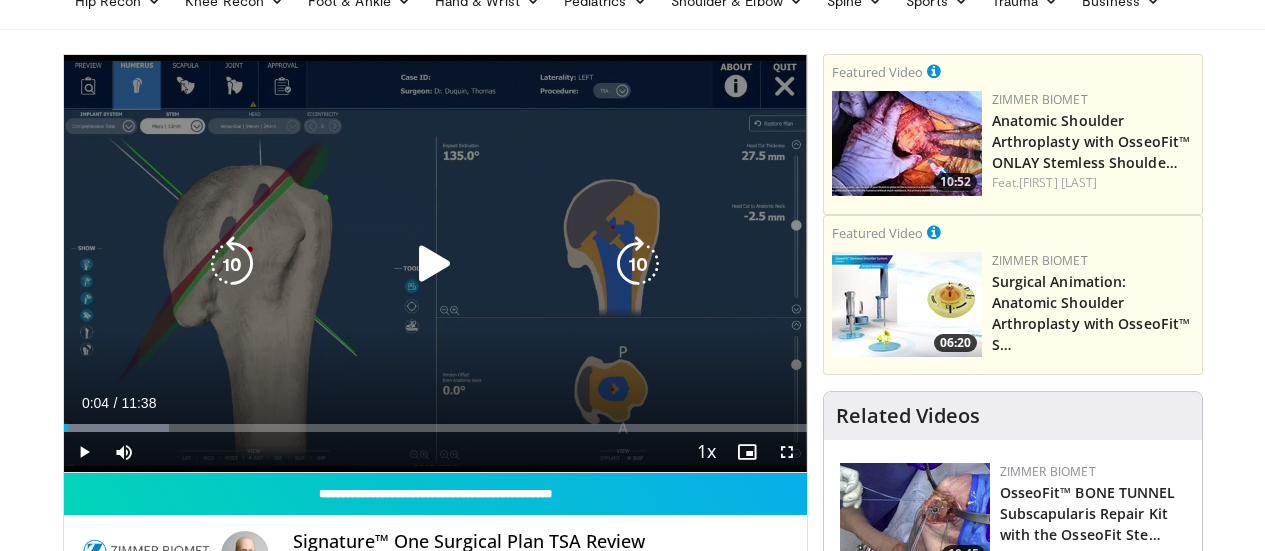 click at bounding box center (435, 264) 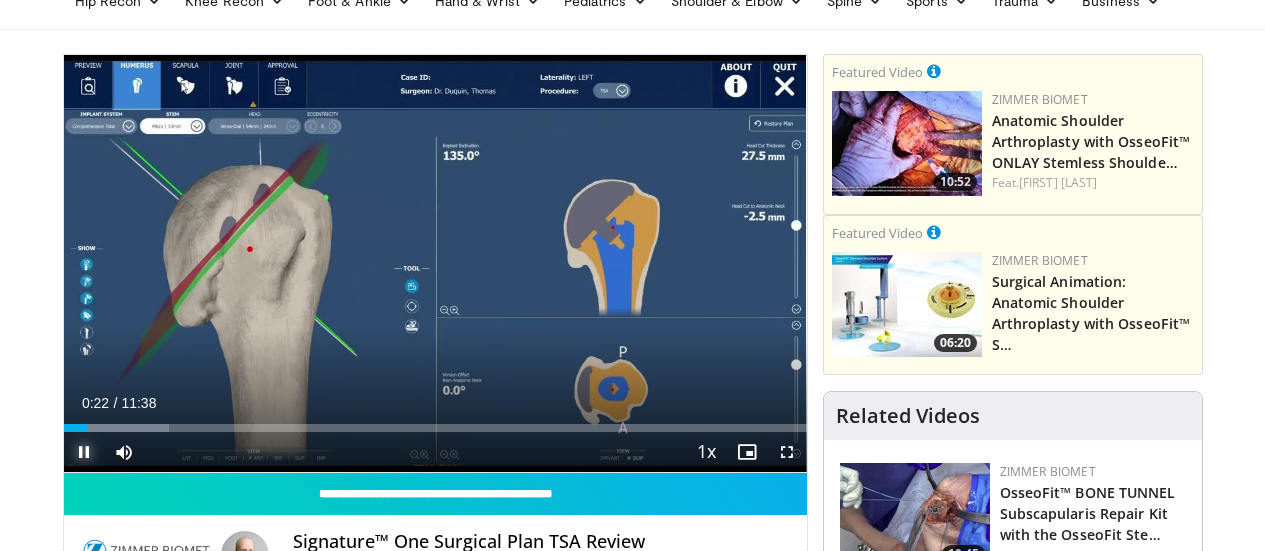 click at bounding box center (84, 452) 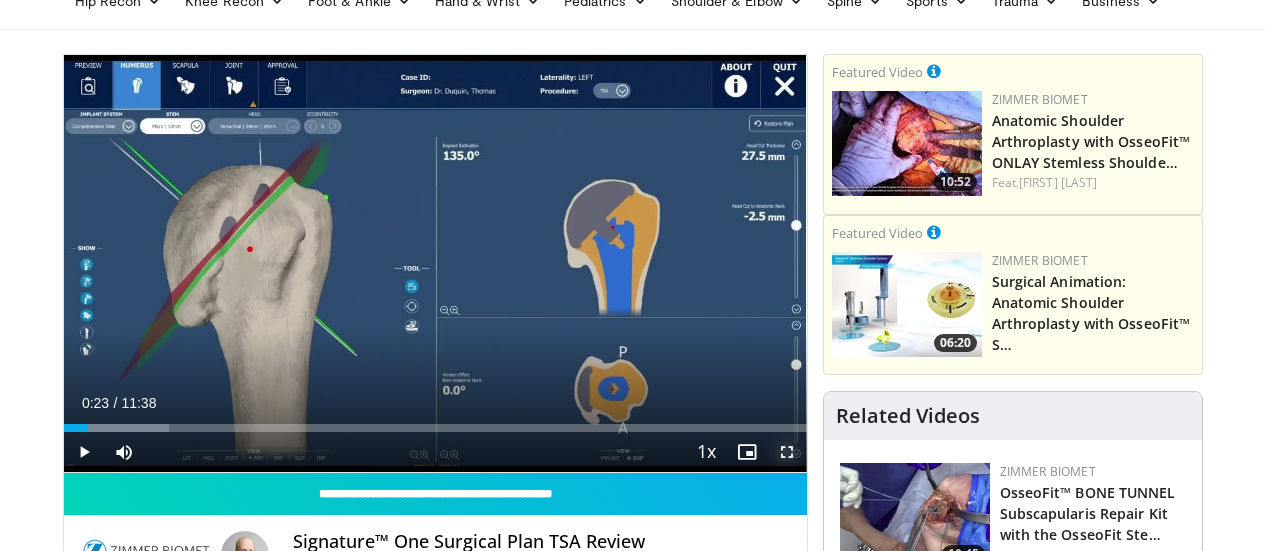 click at bounding box center (787, 452) 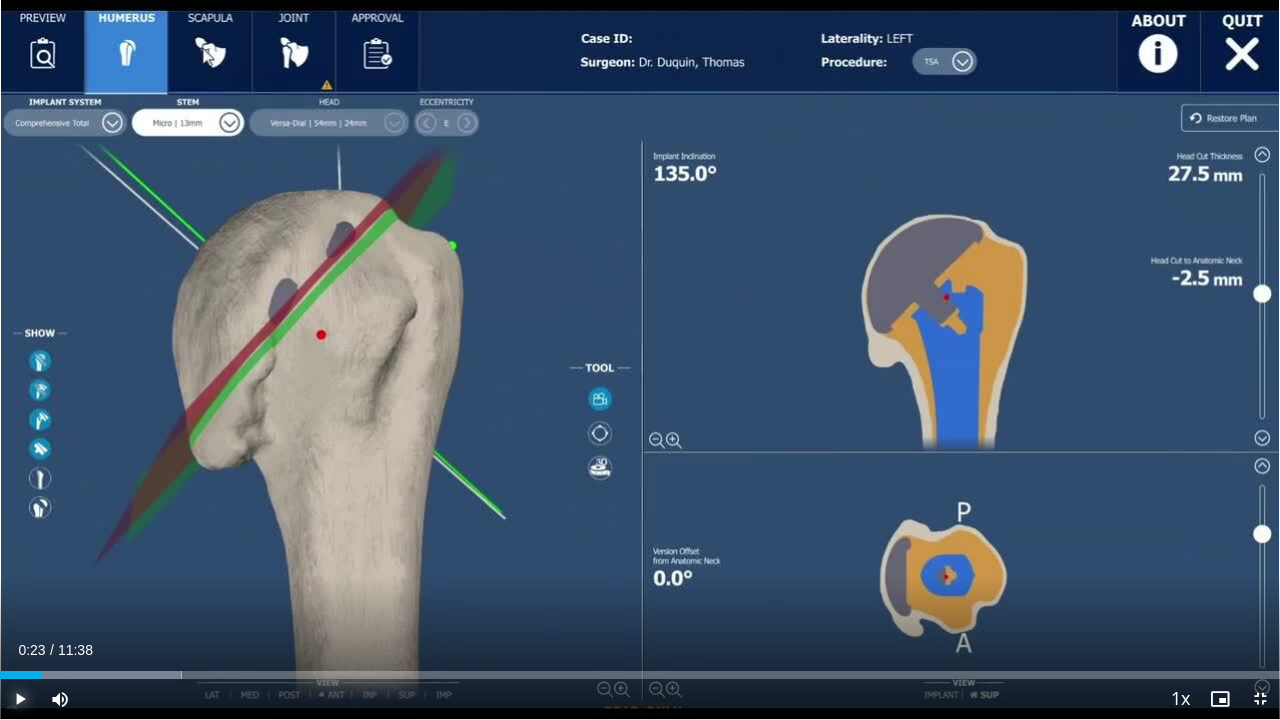 click at bounding box center (20, 699) 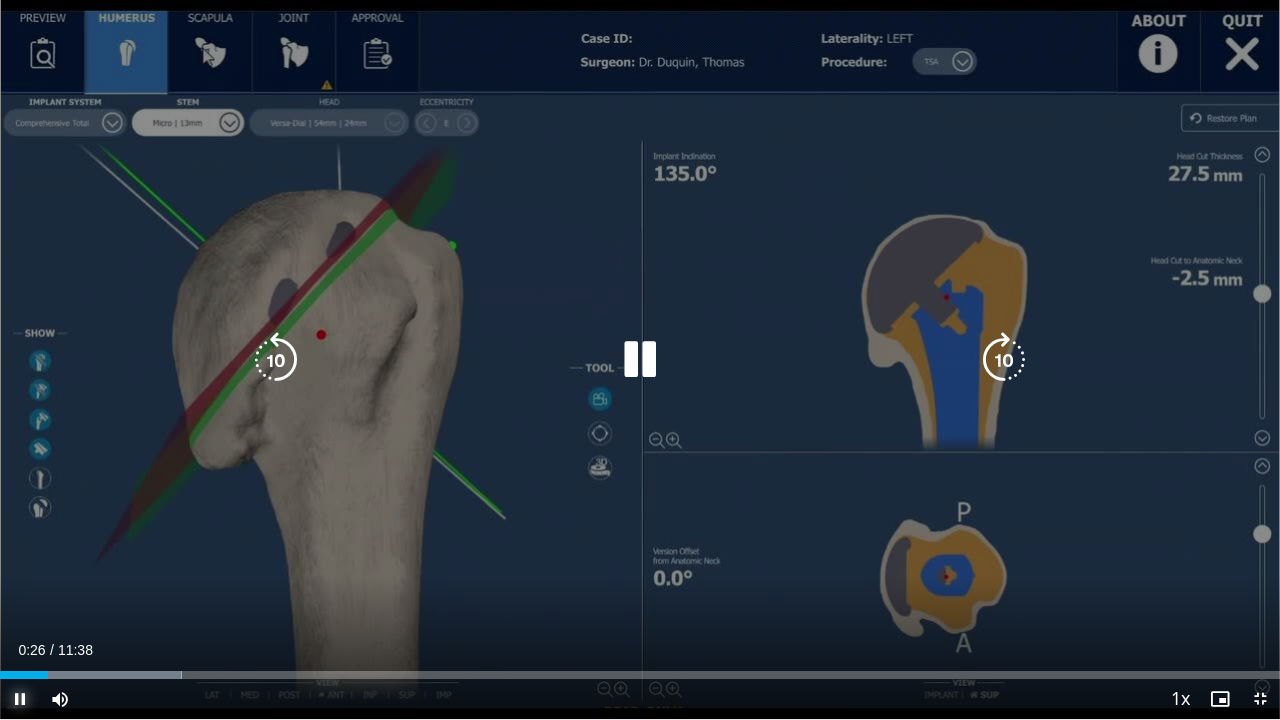 type 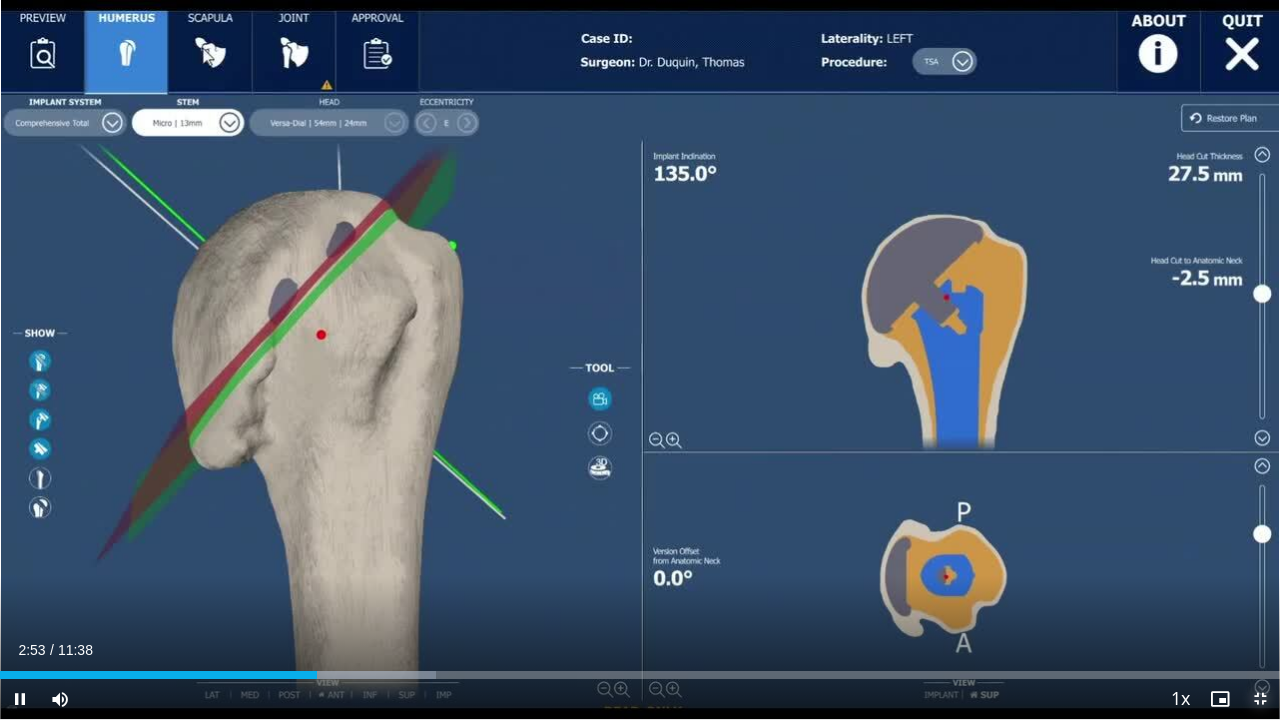 click at bounding box center (1260, 699) 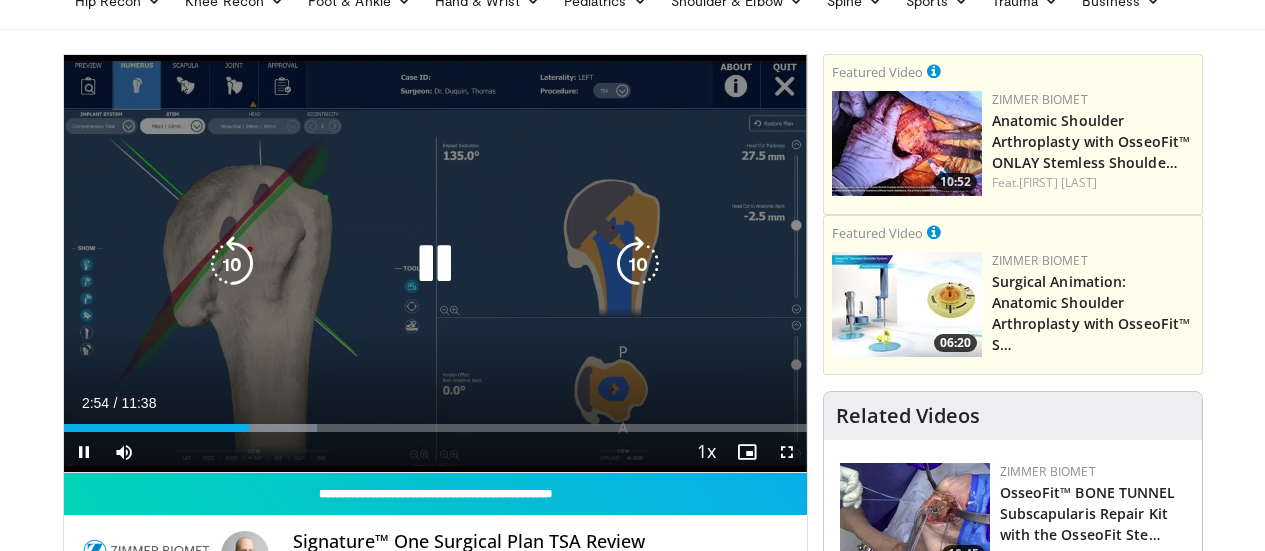 click at bounding box center (435, 264) 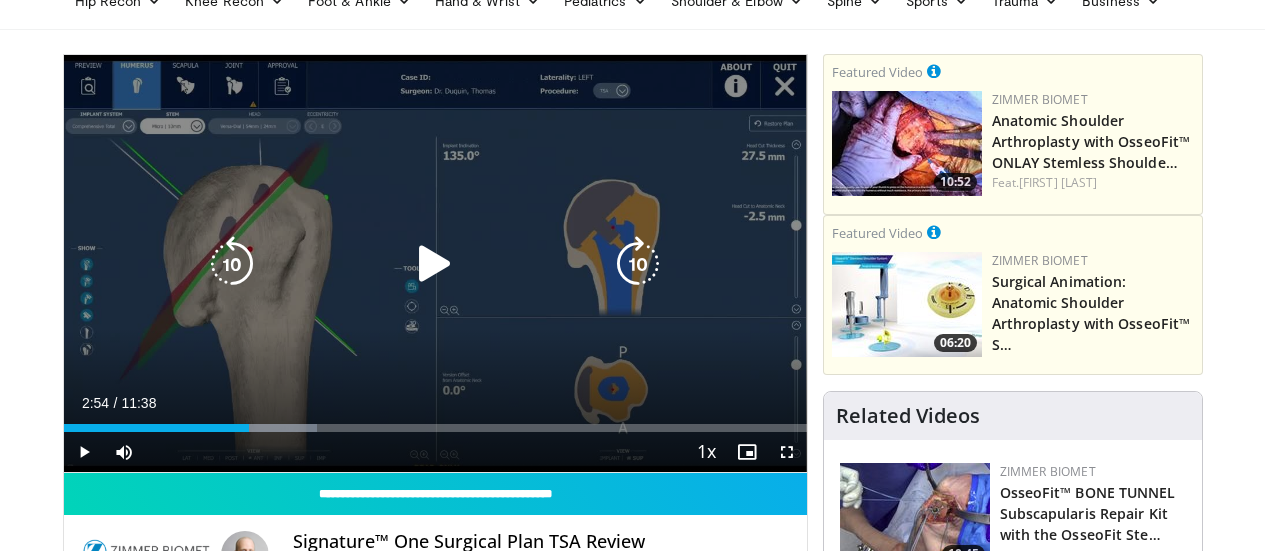 click at bounding box center (435, 264) 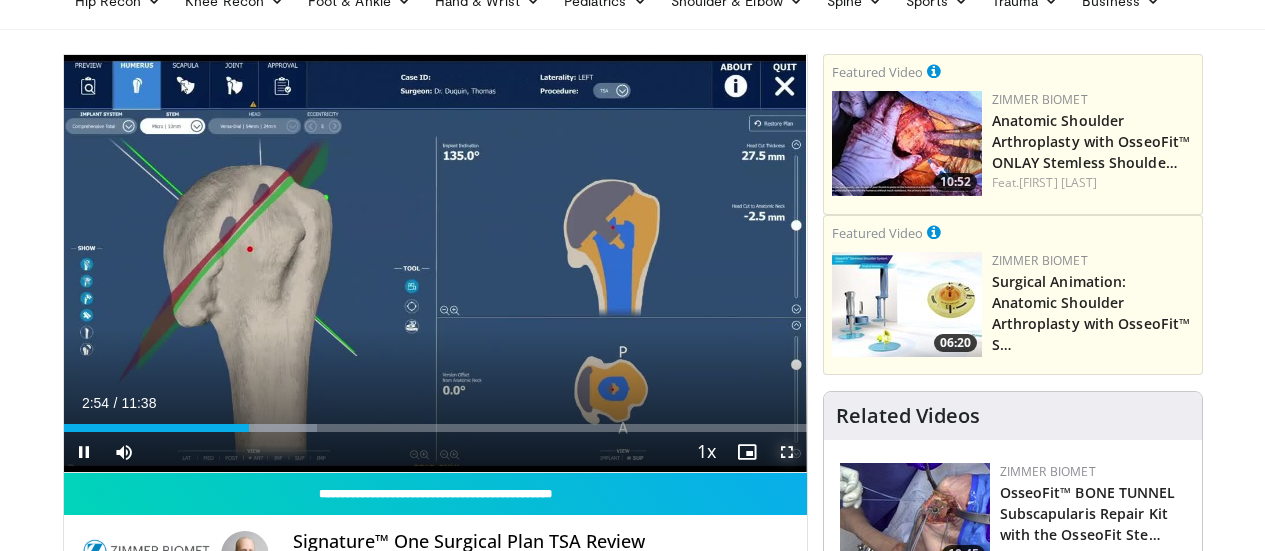 click at bounding box center [787, 452] 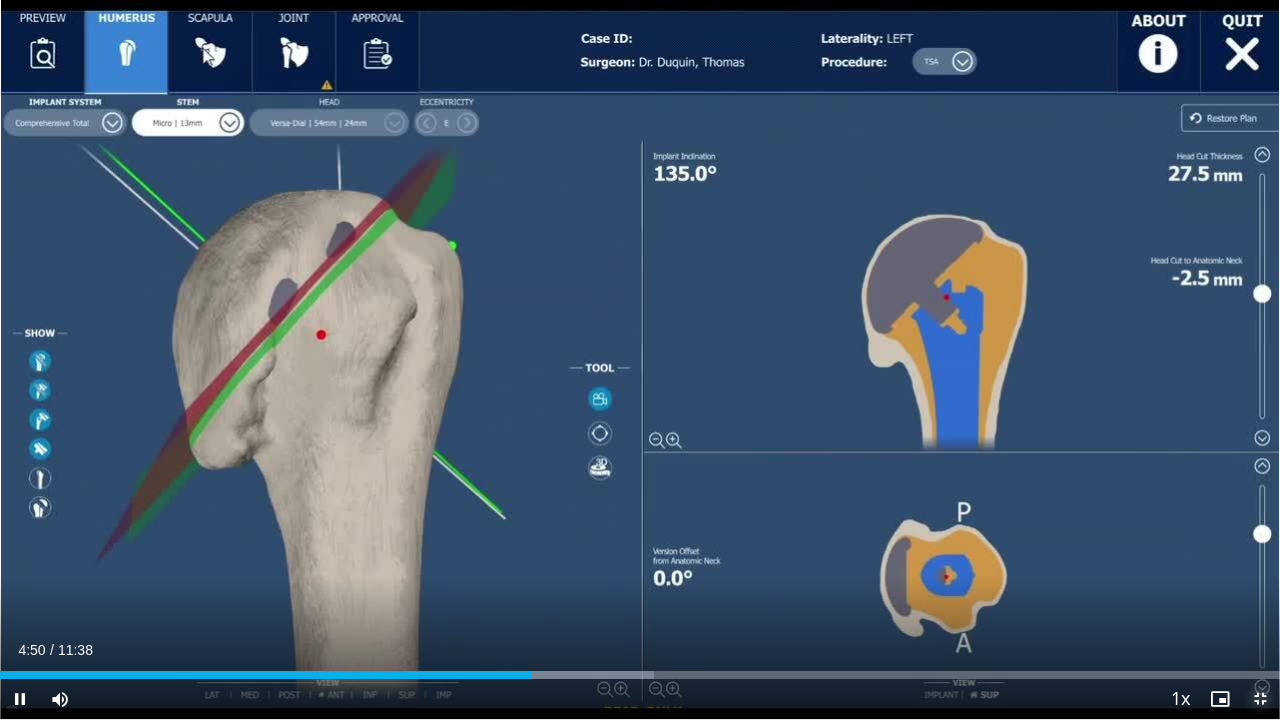 click at bounding box center [1260, 699] 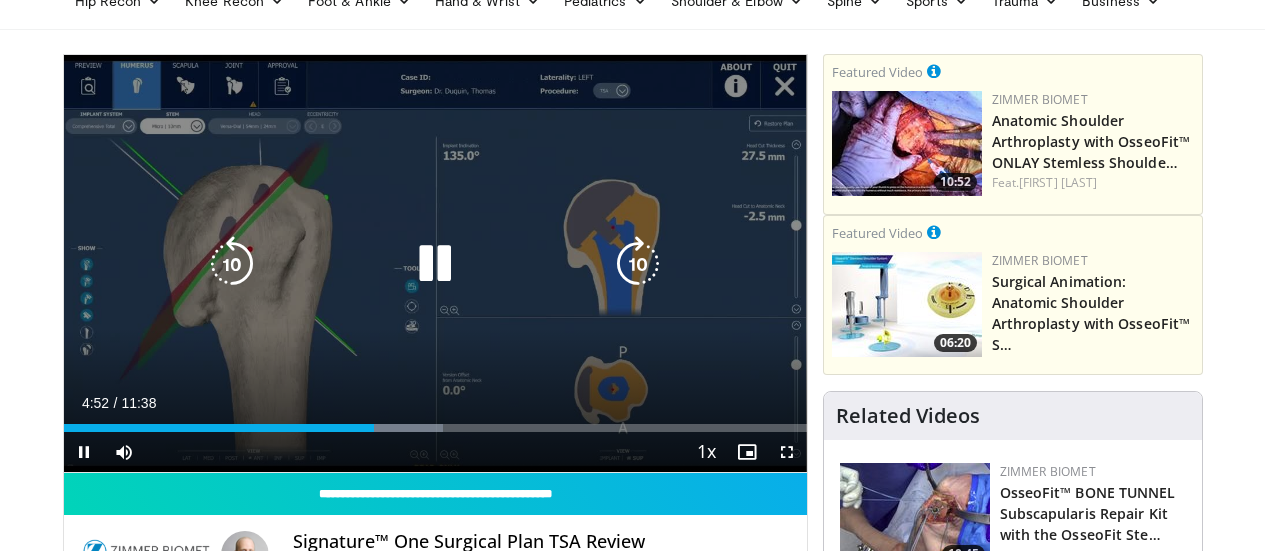 click at bounding box center [435, 264] 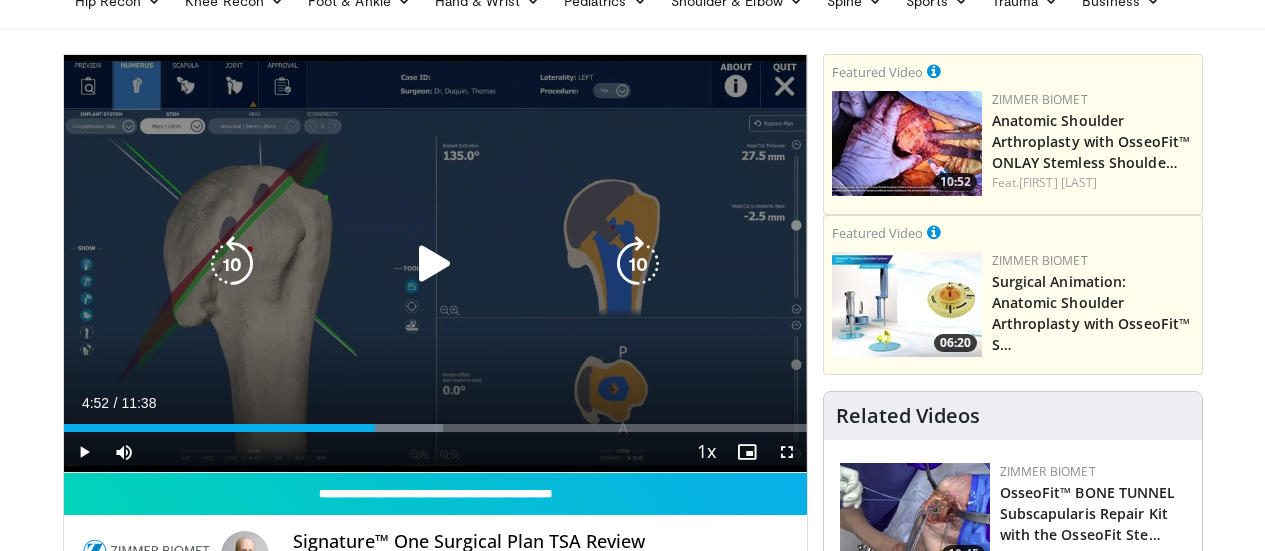 click at bounding box center [435, 264] 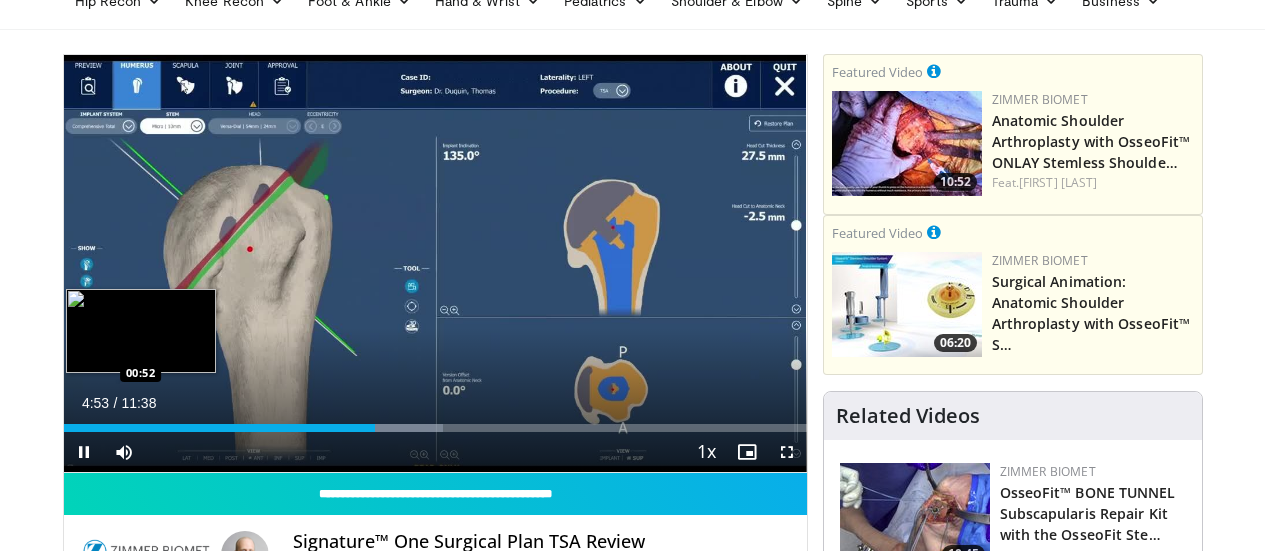 click on "Loaded :  51.09% 04:53 00:52" at bounding box center (435, 422) 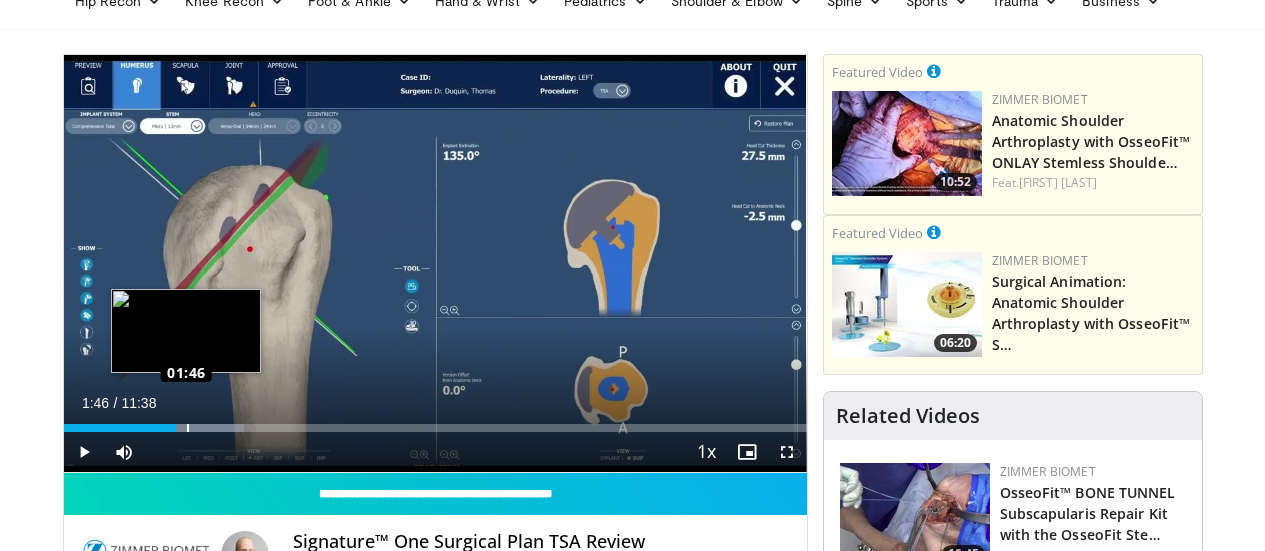drag, startPoint x: 73, startPoint y: 463, endPoint x: 136, endPoint y: 469, distance: 63.28507 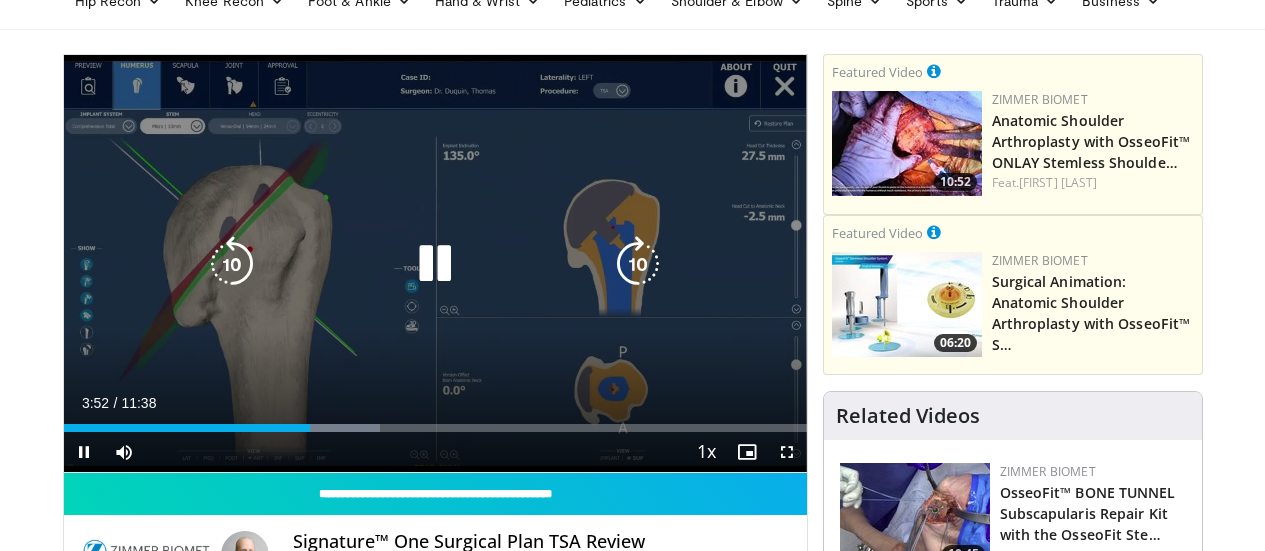 click at bounding box center (435, 264) 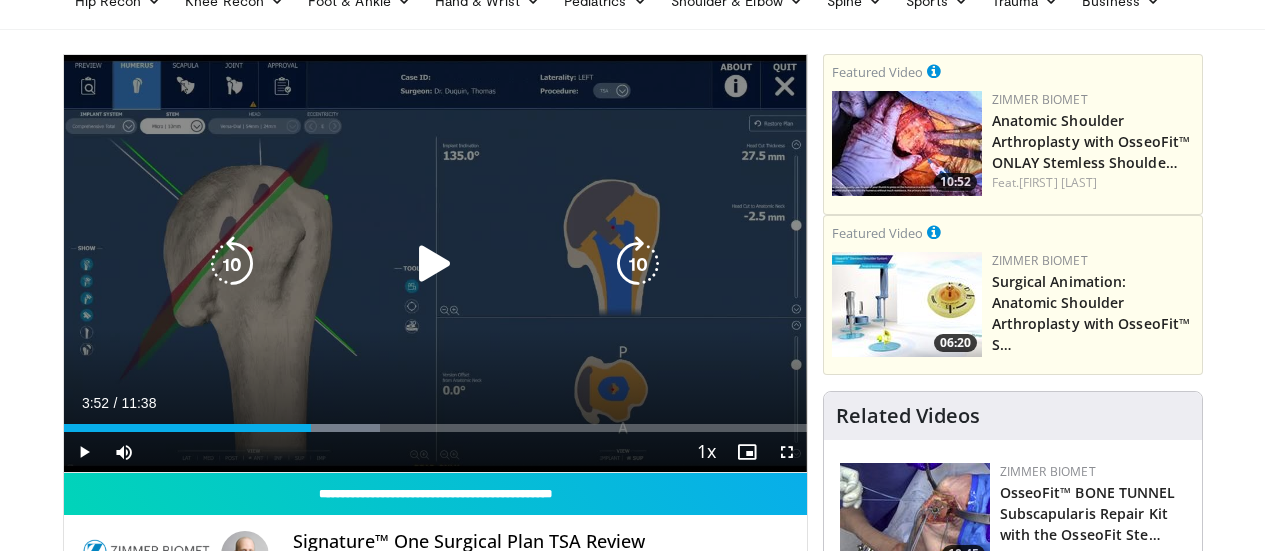 click at bounding box center [435, 264] 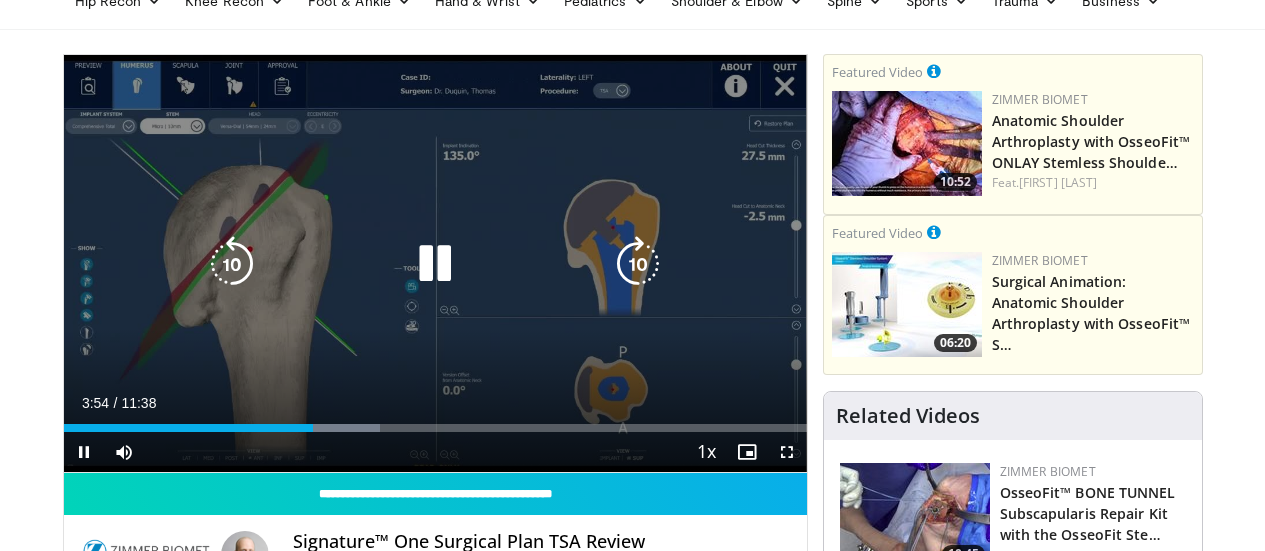 click at bounding box center (435, 264) 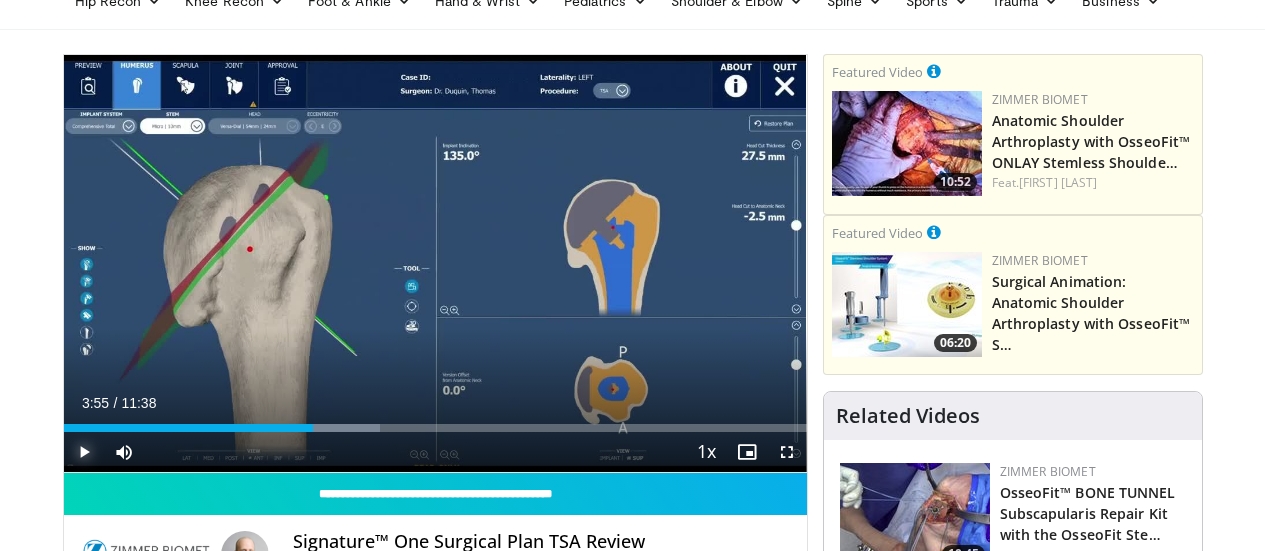 click at bounding box center (84, 452) 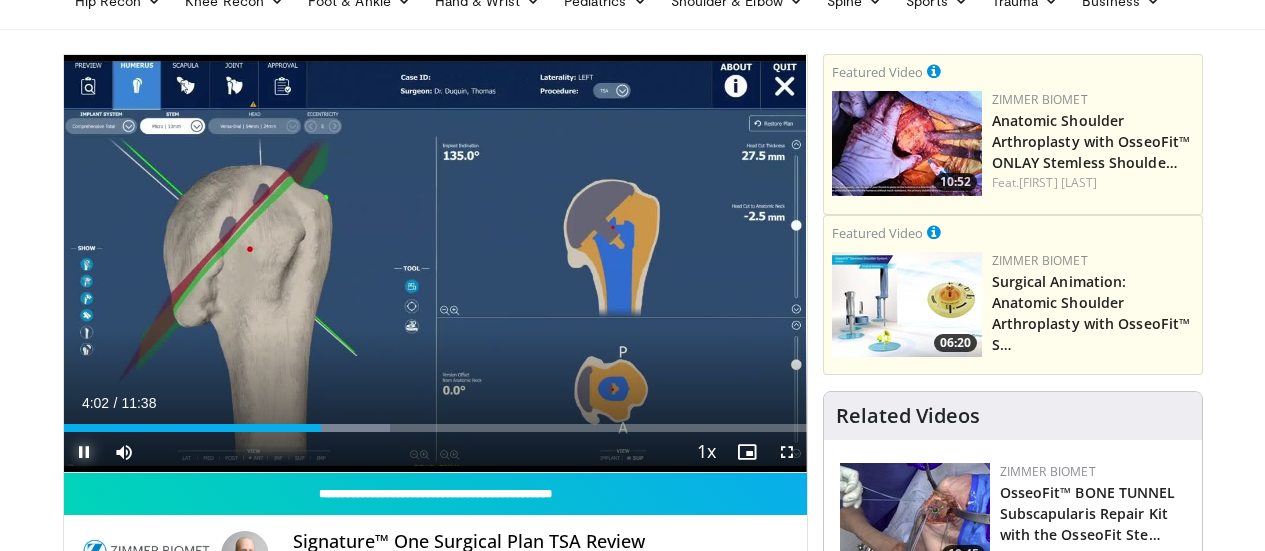 click at bounding box center (84, 452) 